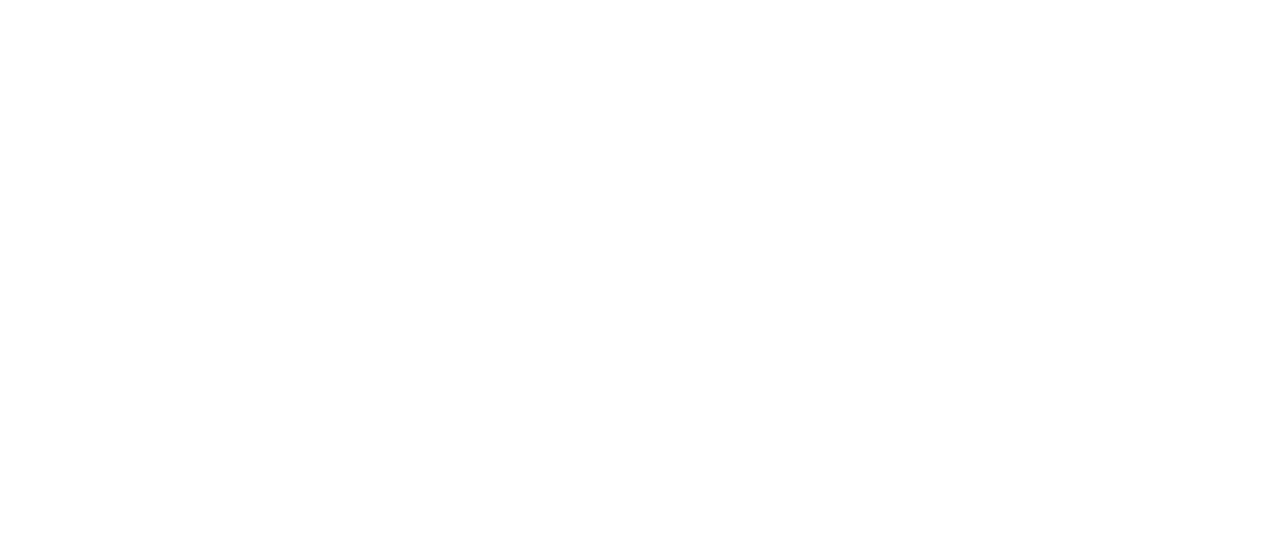 scroll, scrollTop: 0, scrollLeft: 0, axis: both 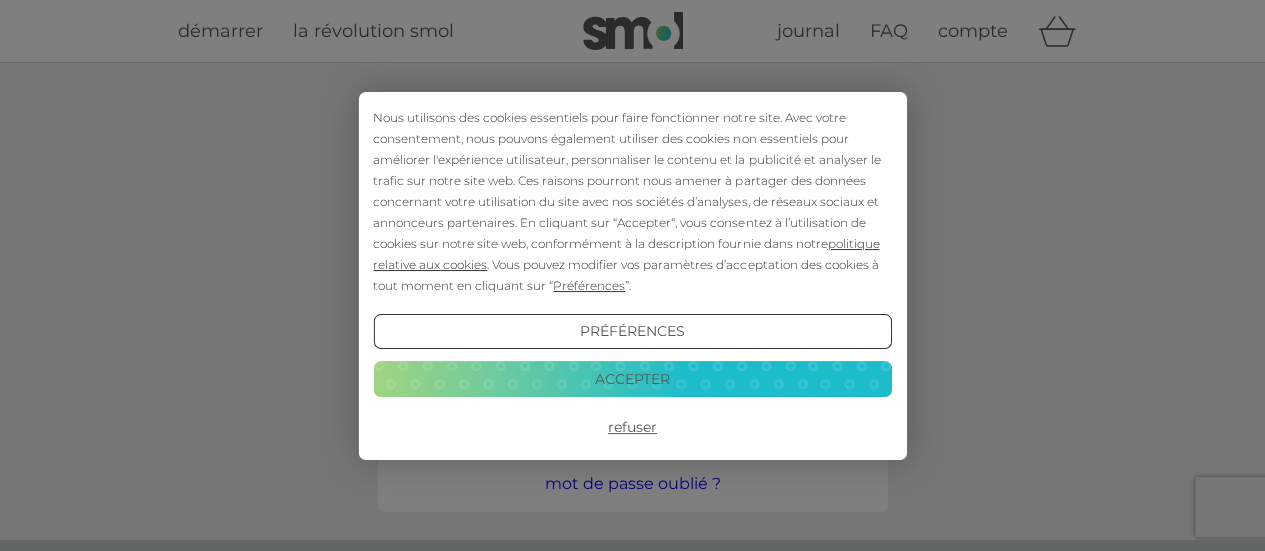 type on "[USERNAME]@[DOMAIN]" 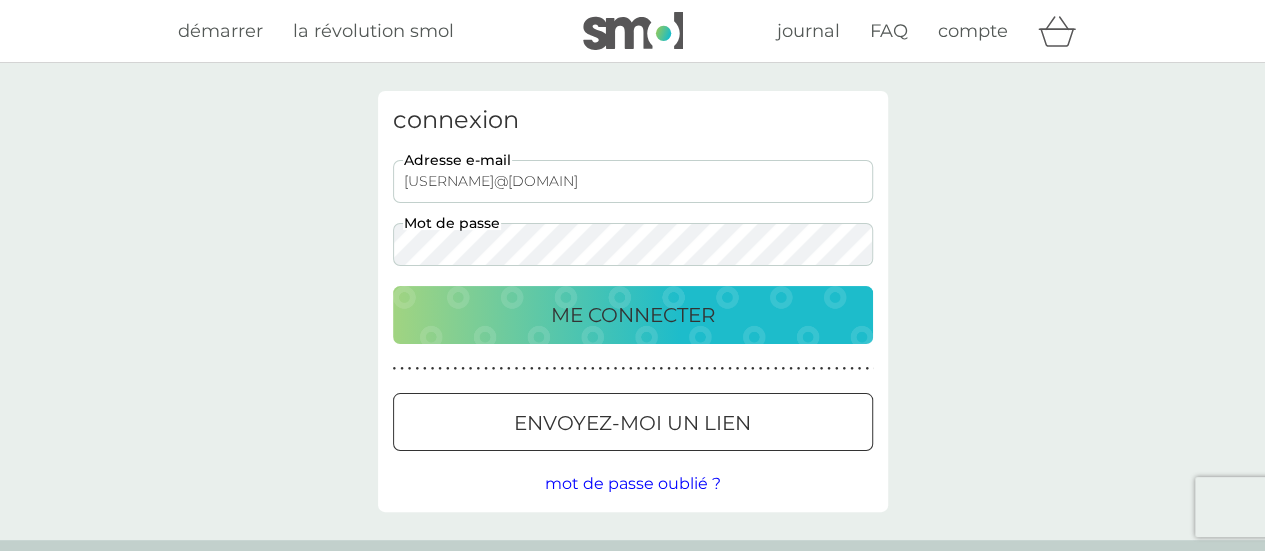 scroll, scrollTop: 0, scrollLeft: 0, axis: both 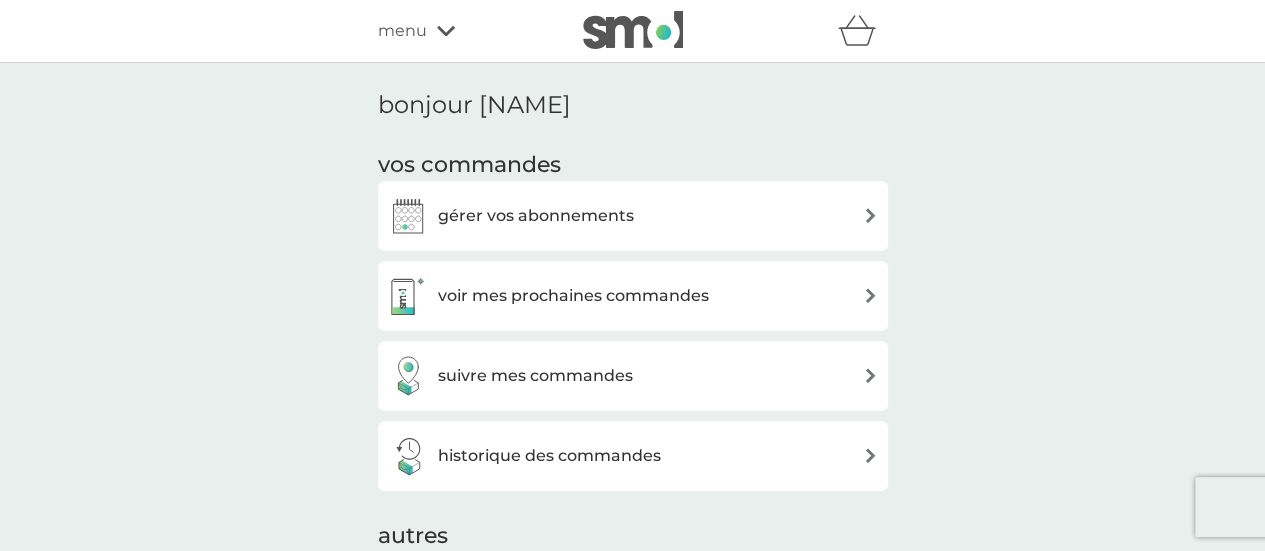 click on "gérer vos abonnements" at bounding box center [633, 216] 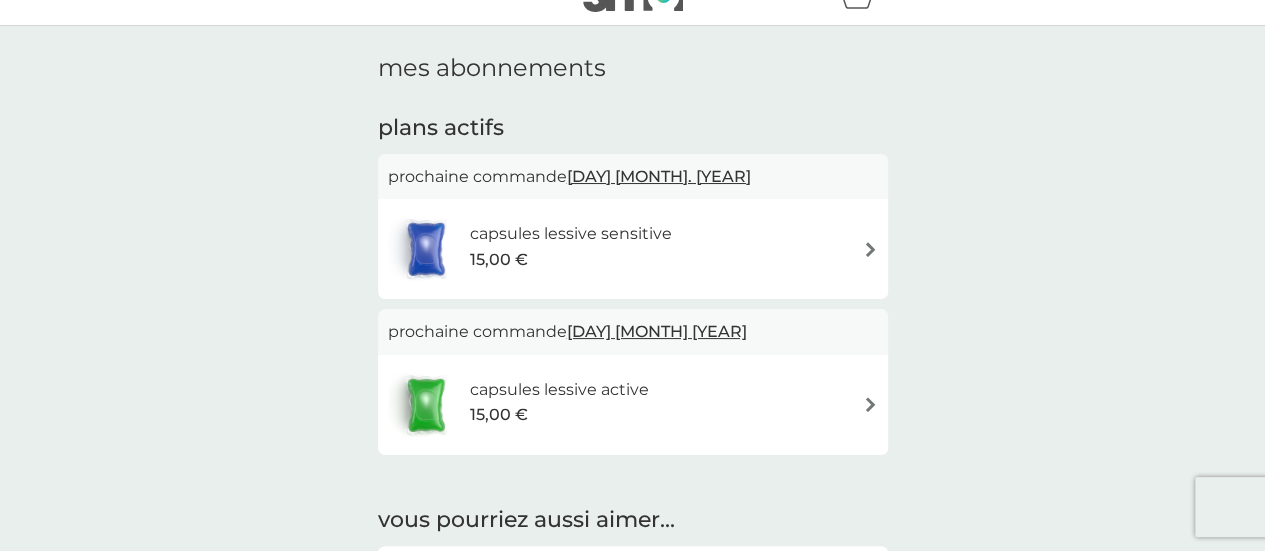 scroll, scrollTop: 41, scrollLeft: 0, axis: vertical 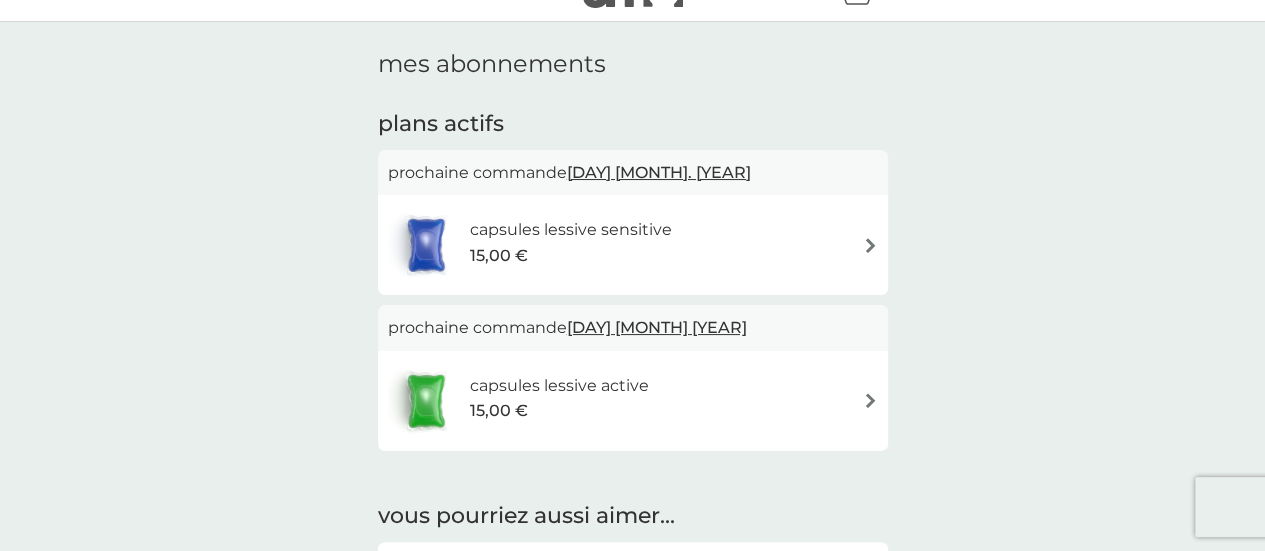 click at bounding box center [870, 245] 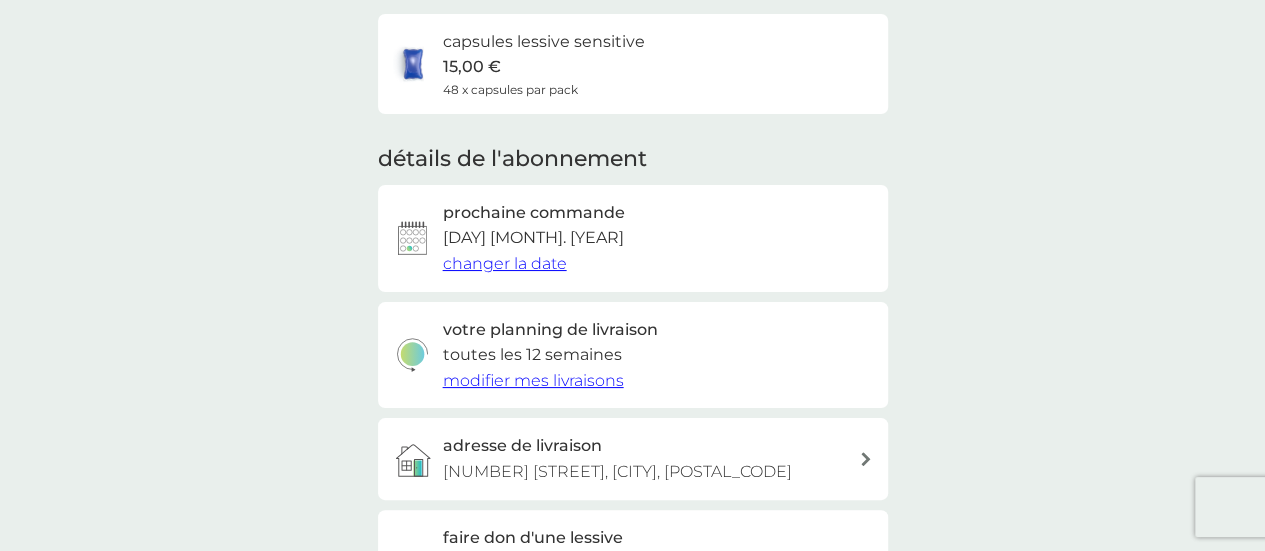 scroll, scrollTop: 154, scrollLeft: 0, axis: vertical 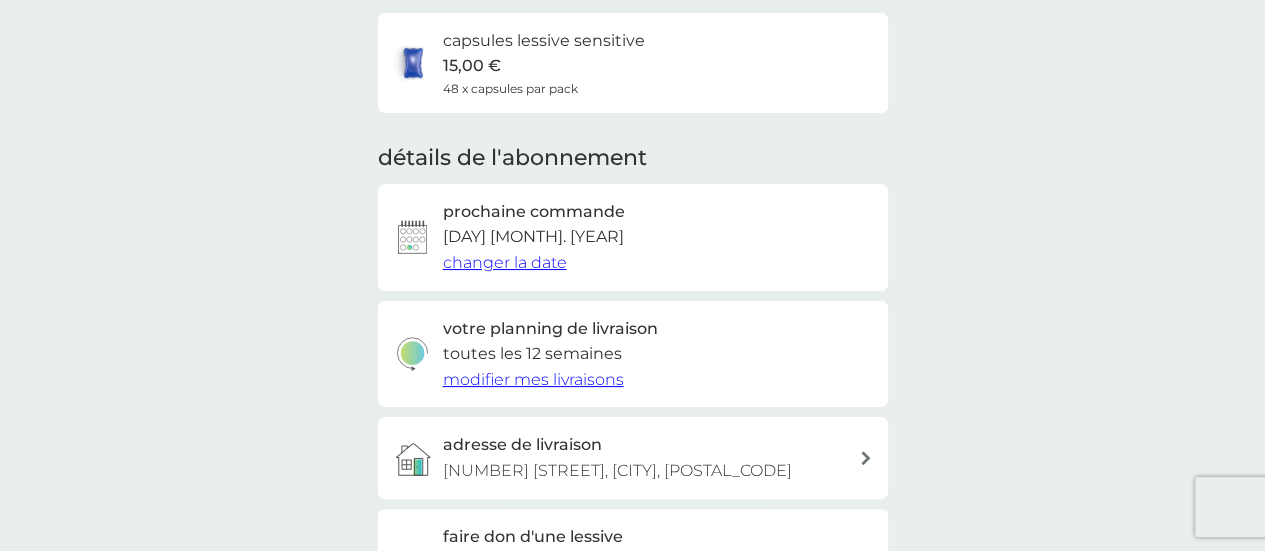 click on "changer la date" at bounding box center (505, 262) 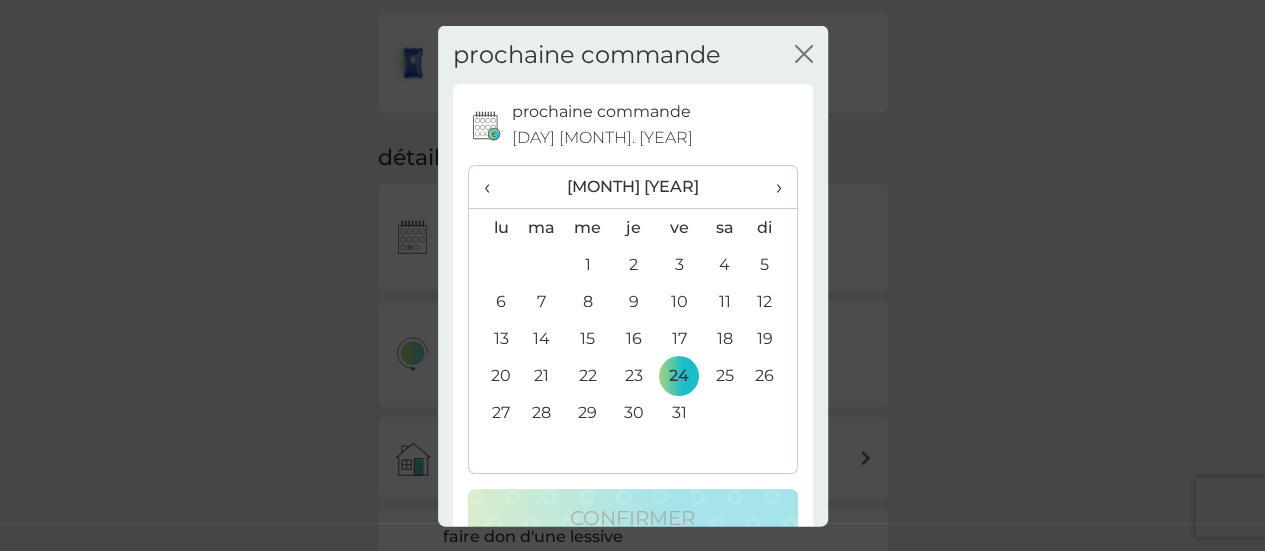 click on "›" at bounding box center [771, 187] 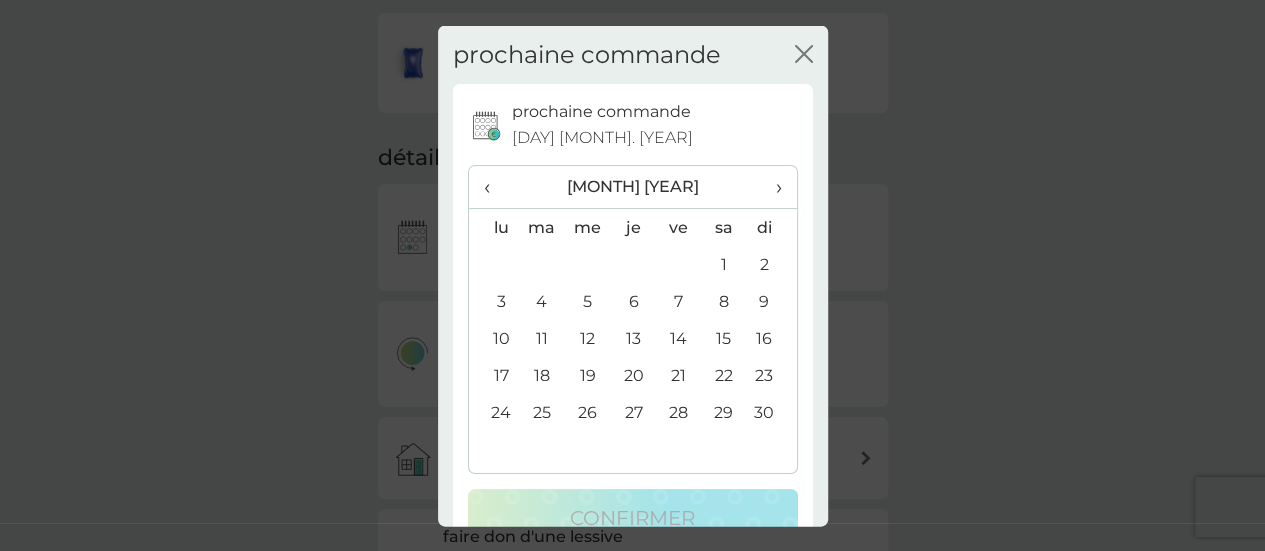 click on "›" at bounding box center (771, 187) 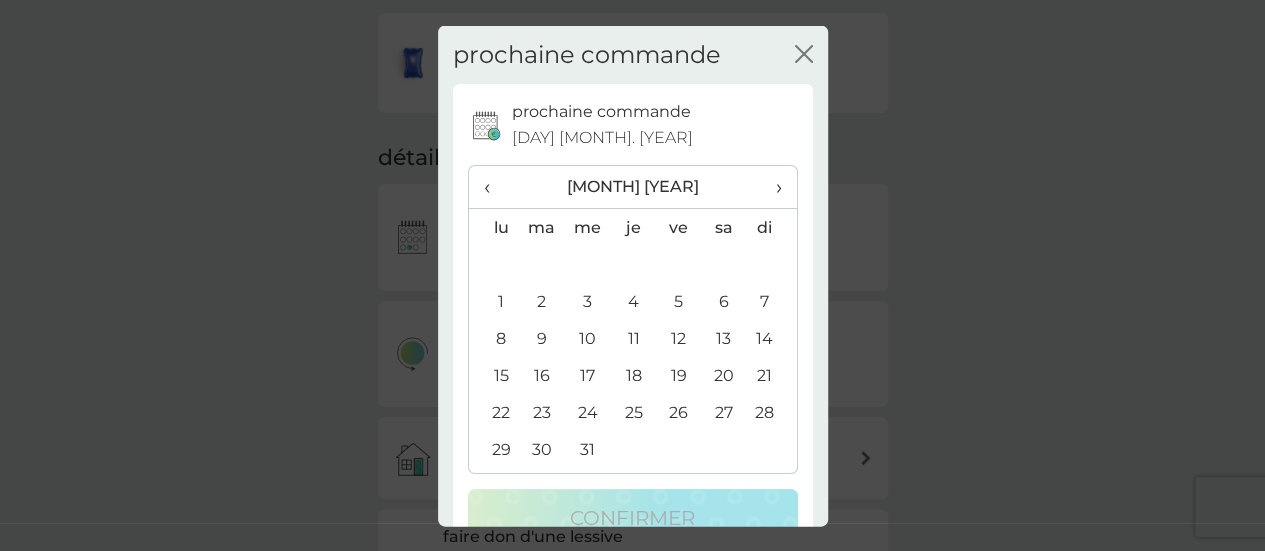 click on "›" at bounding box center [771, 187] 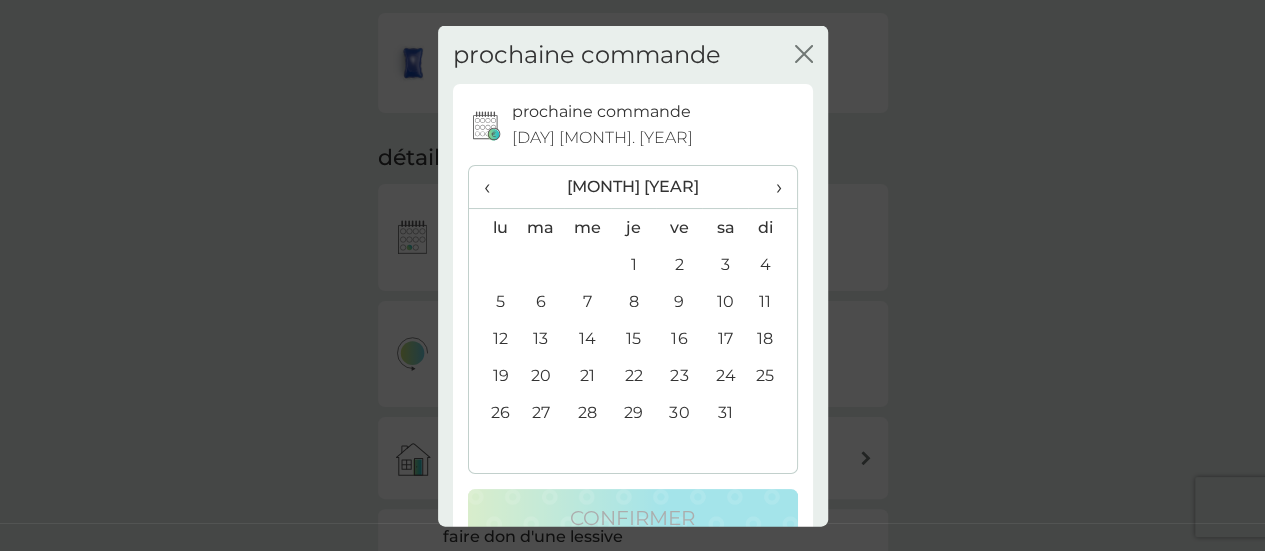 click on "›" at bounding box center [772, 187] 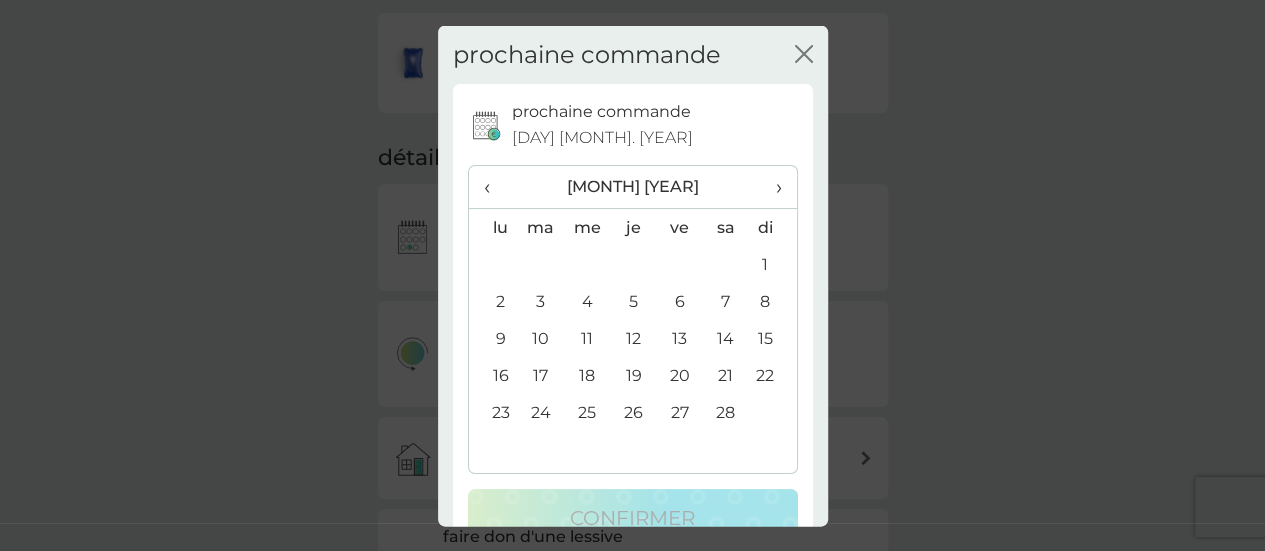 click on "›" at bounding box center [772, 187] 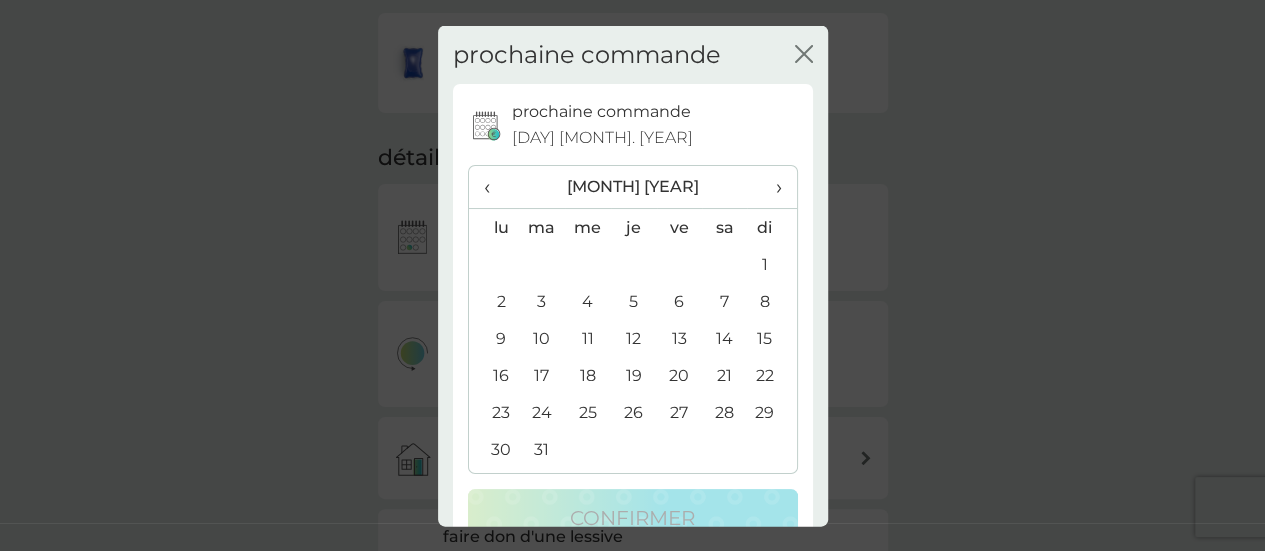 click on "›" at bounding box center [771, 187] 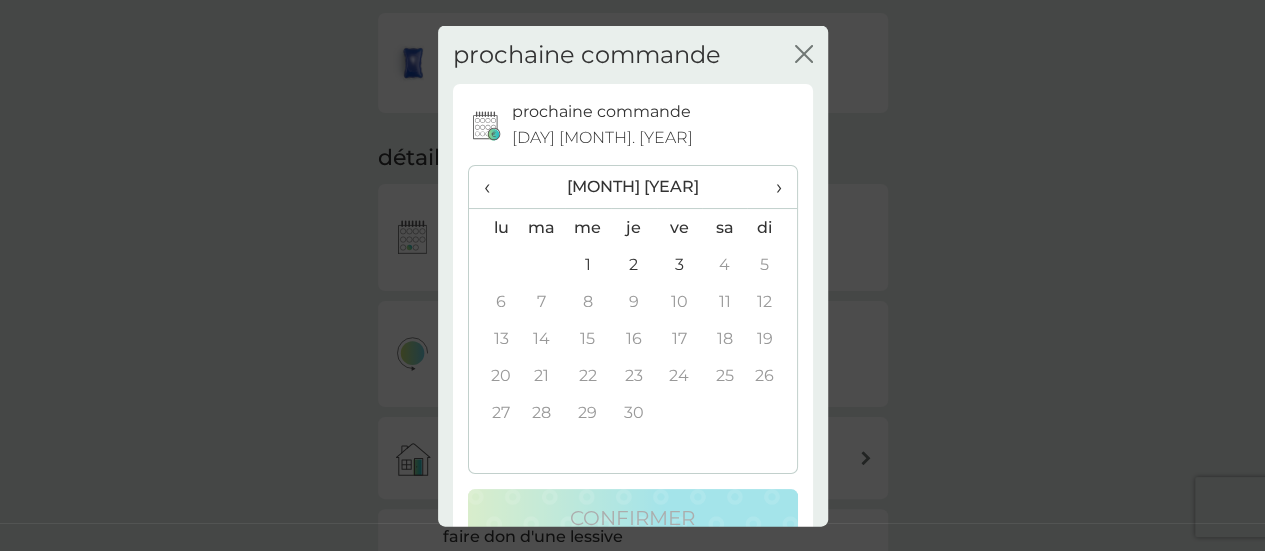 click on "fermer" 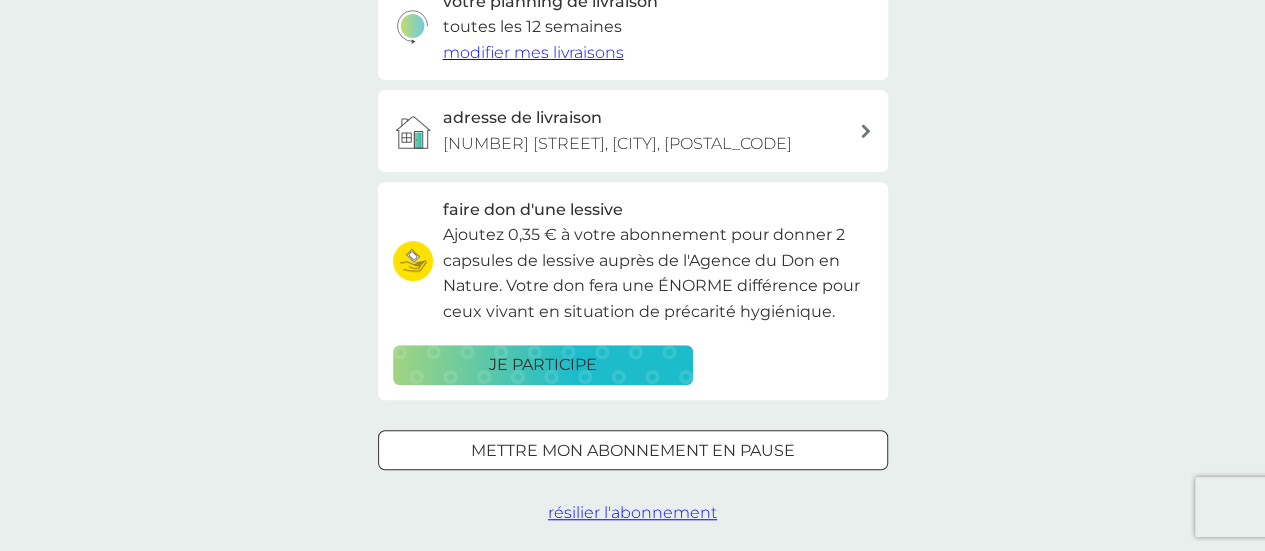 scroll, scrollTop: 524, scrollLeft: 0, axis: vertical 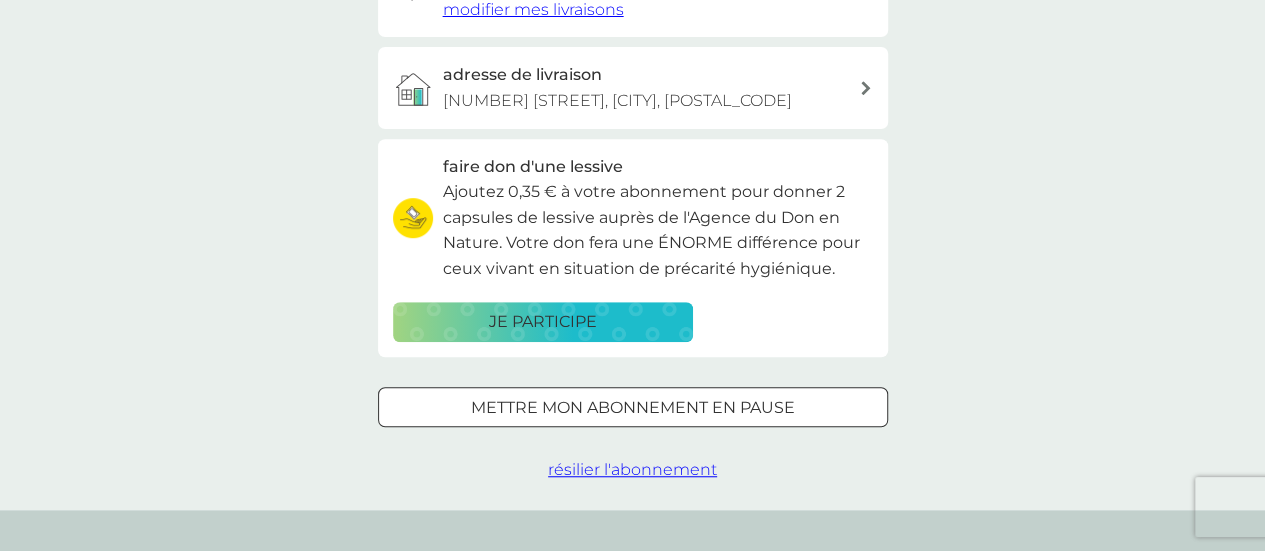 click on "mettre mon abonnement en pause" at bounding box center [633, 408] 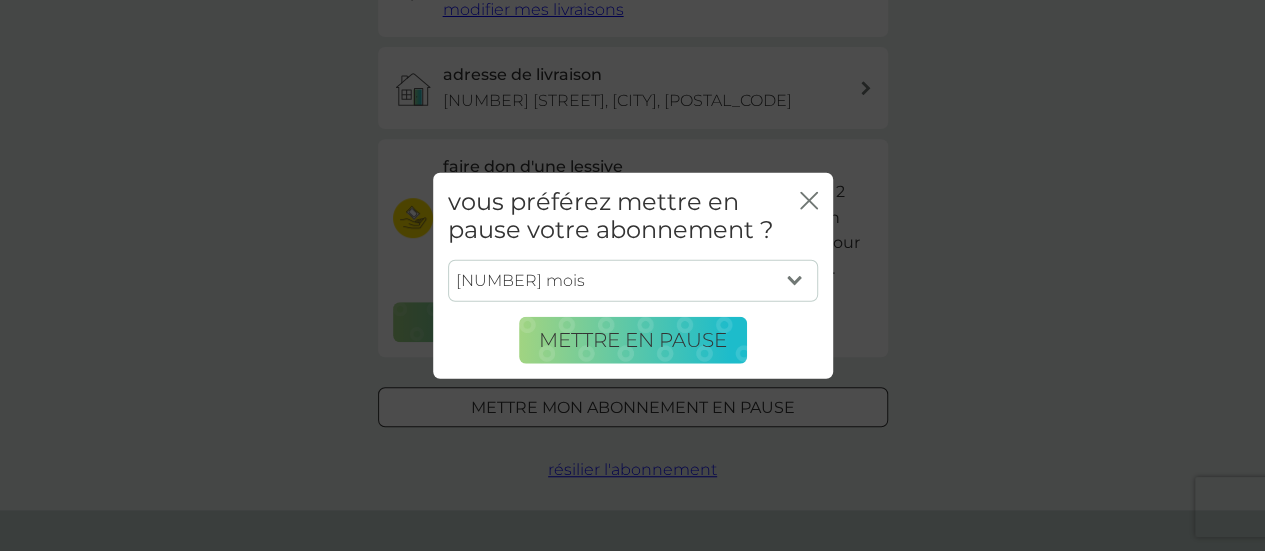 click on "1 mois 2 mois 3 mois 4 mois 5 mois 6 mois" at bounding box center (633, 281) 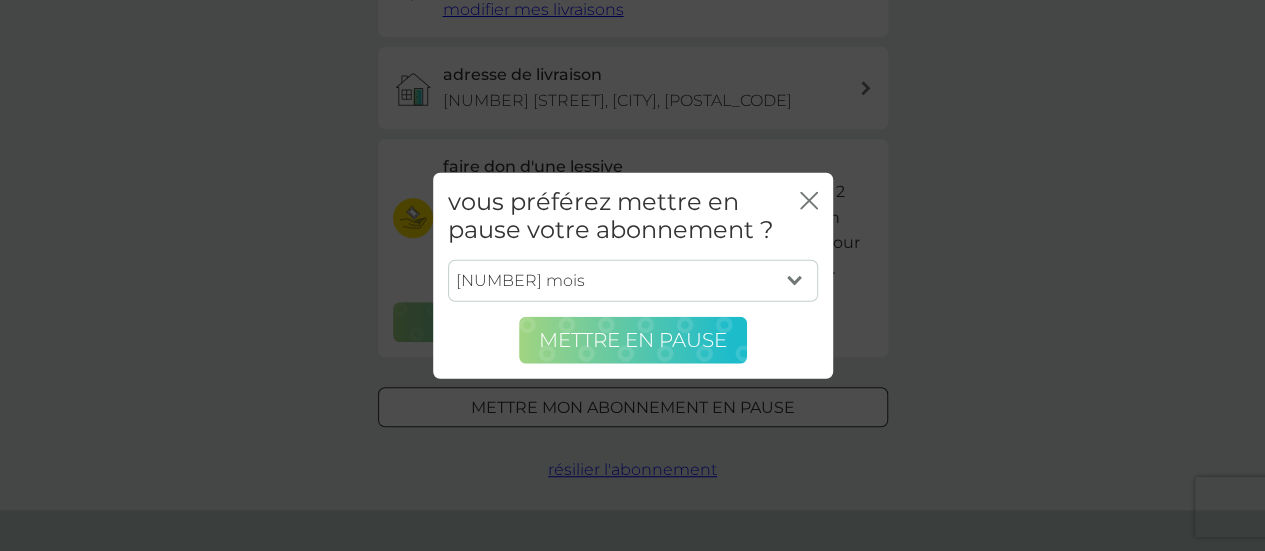 click on "Mettre en pause" at bounding box center [633, 340] 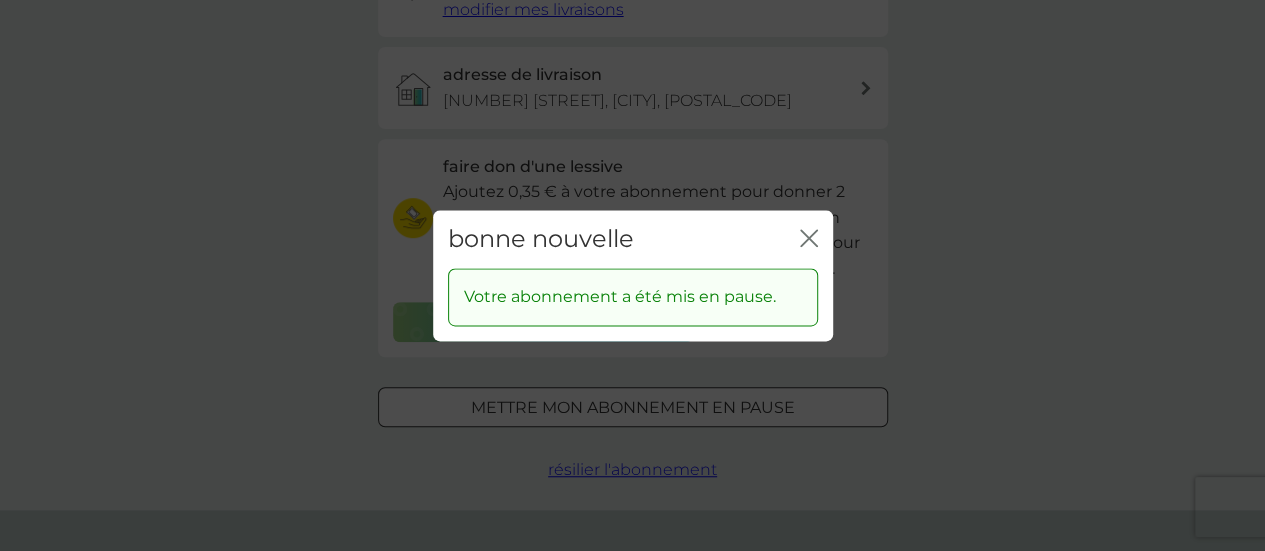 click on "fermer" 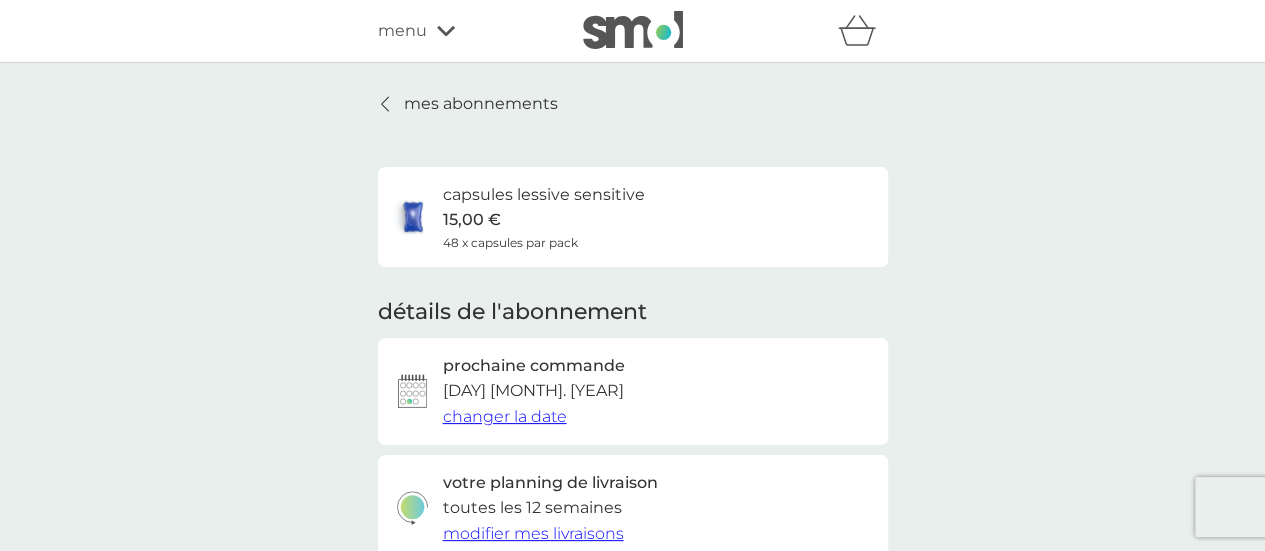 scroll, scrollTop: 2, scrollLeft: 0, axis: vertical 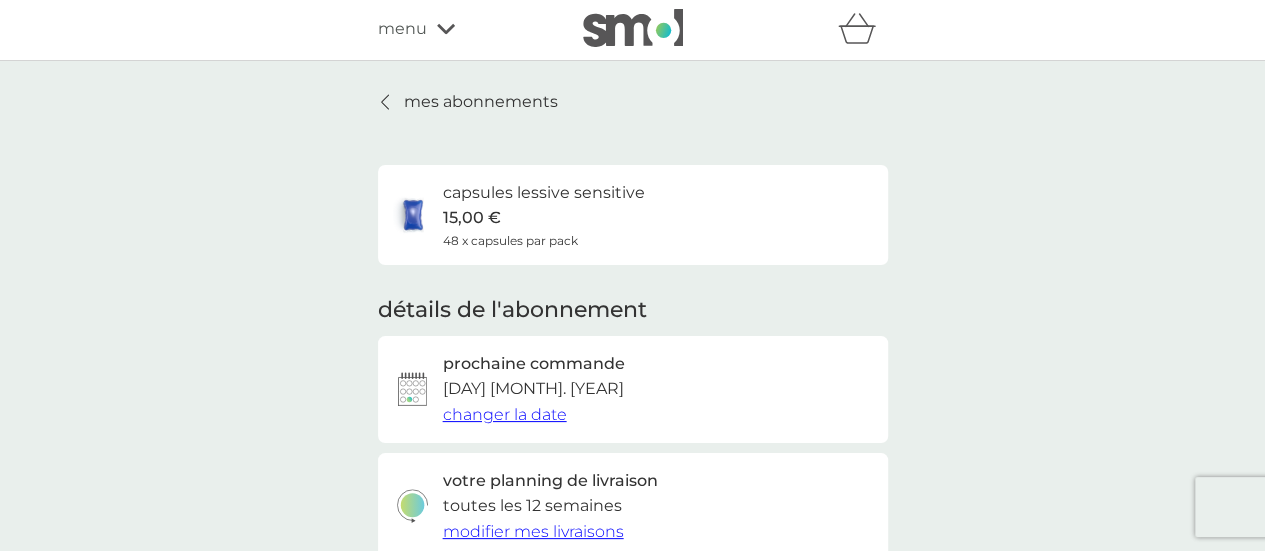 click at bounding box center (386, 102) 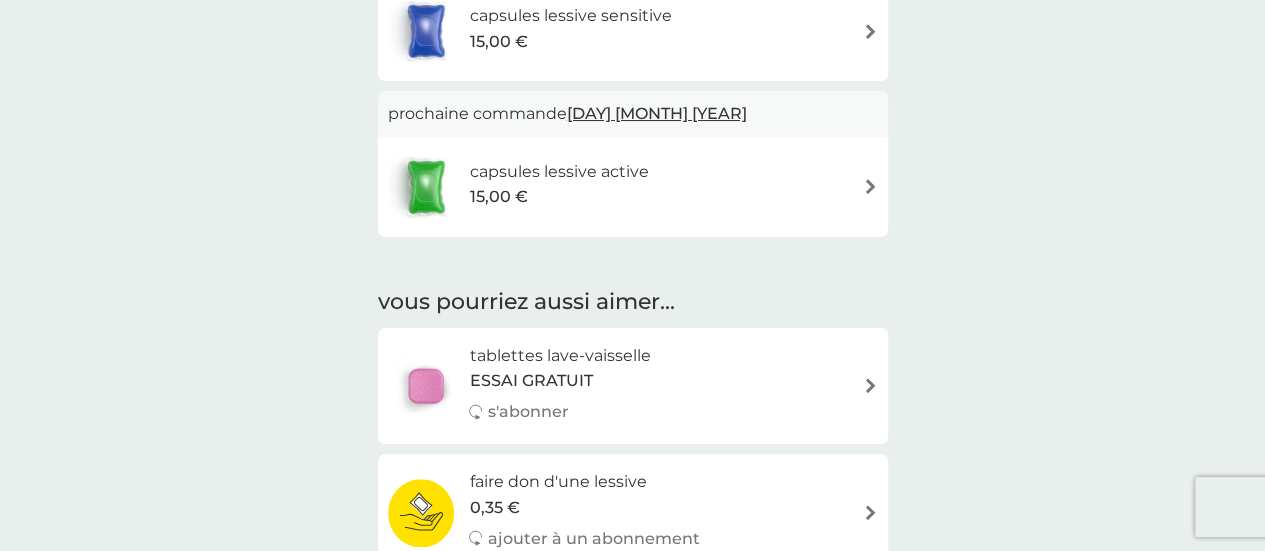 scroll, scrollTop: 258, scrollLeft: 0, axis: vertical 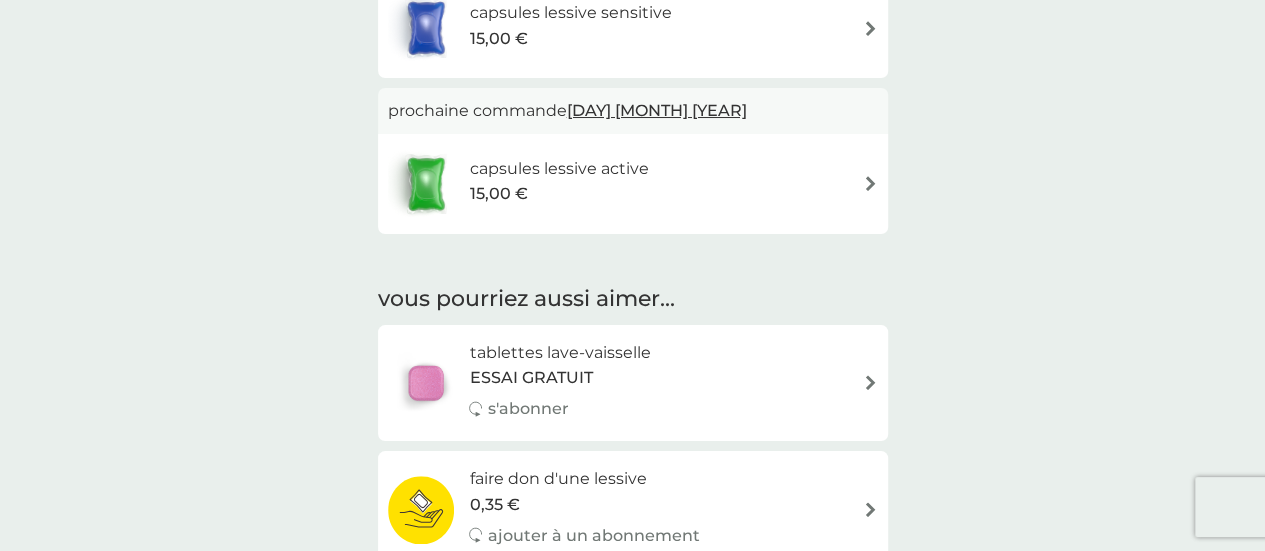 click at bounding box center (870, 183) 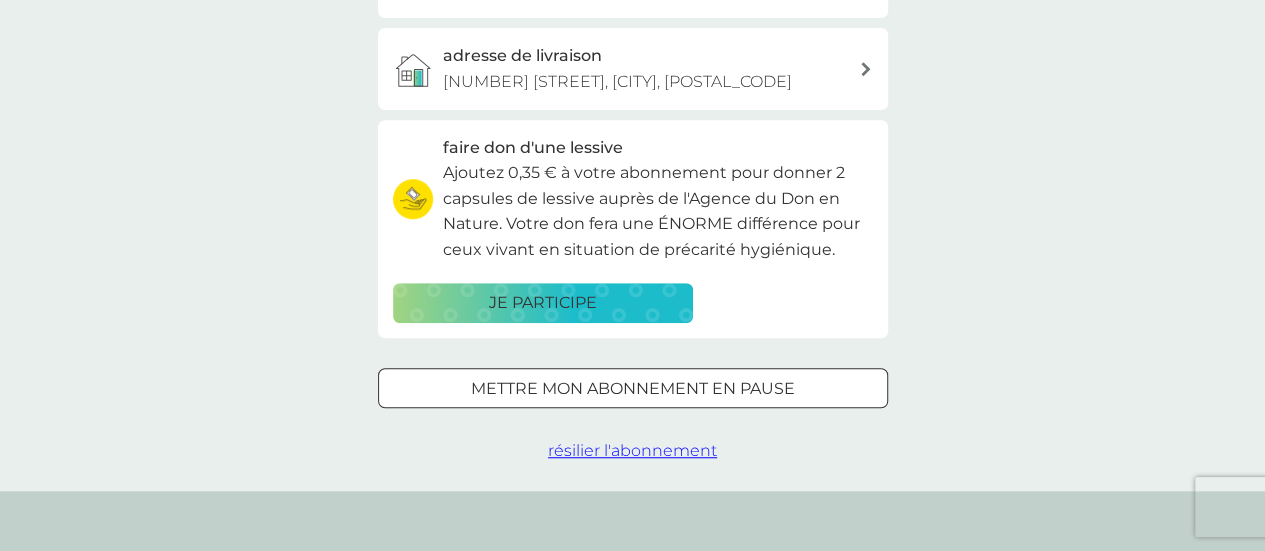 scroll, scrollTop: 542, scrollLeft: 0, axis: vertical 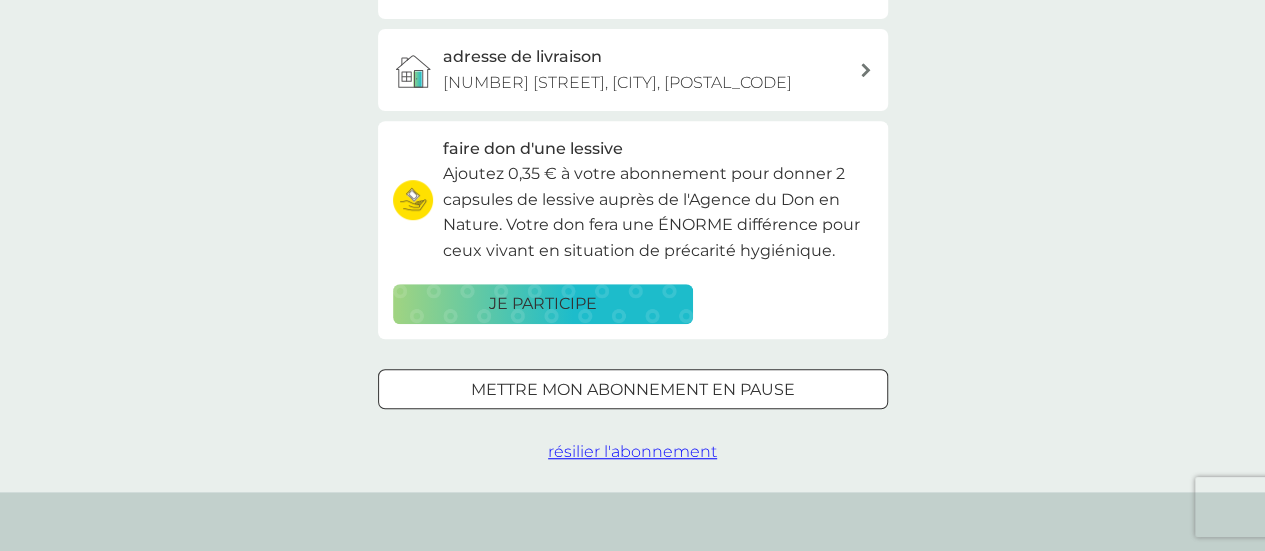 click at bounding box center [633, 389] 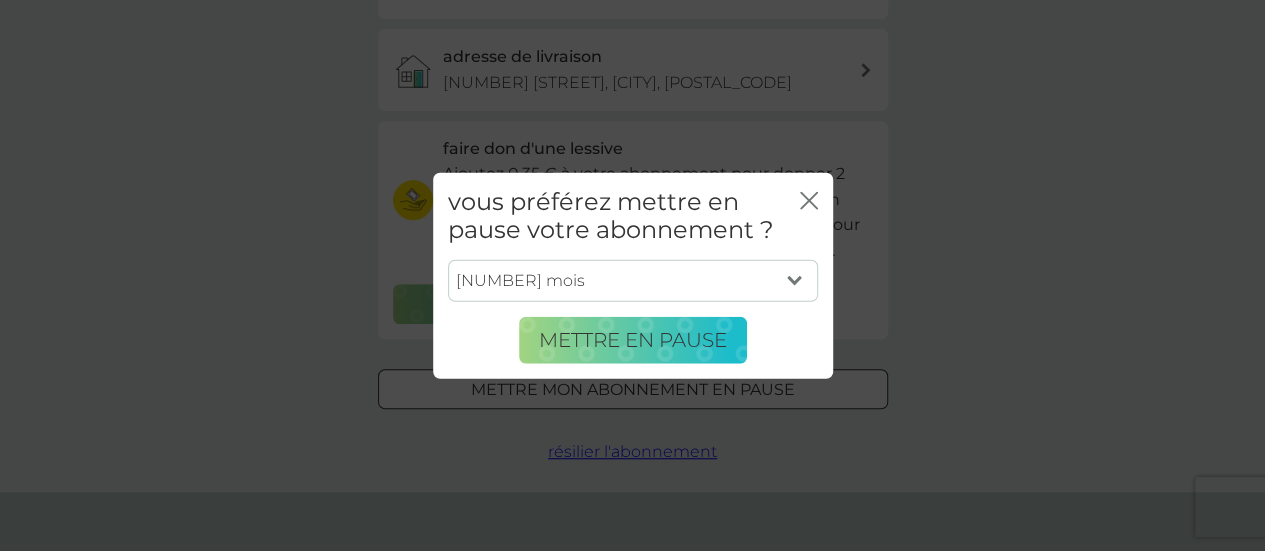 click on "1 mois 2 mois 3 mois 4 mois 5 mois 6 mois" at bounding box center [633, 281] 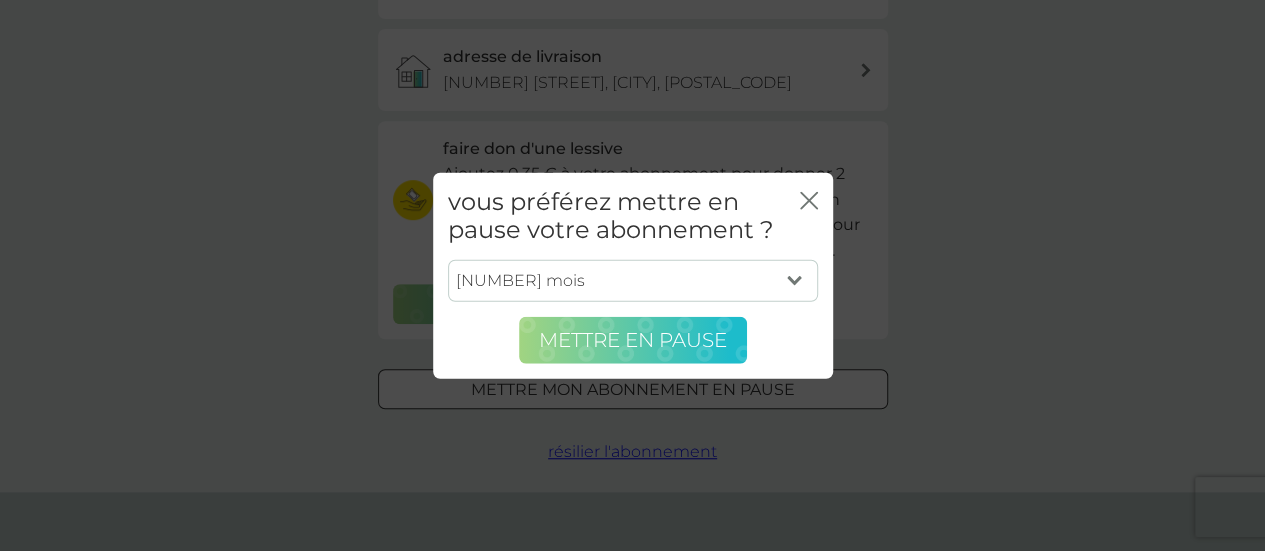 click on "Mettre en pause" at bounding box center (633, 340) 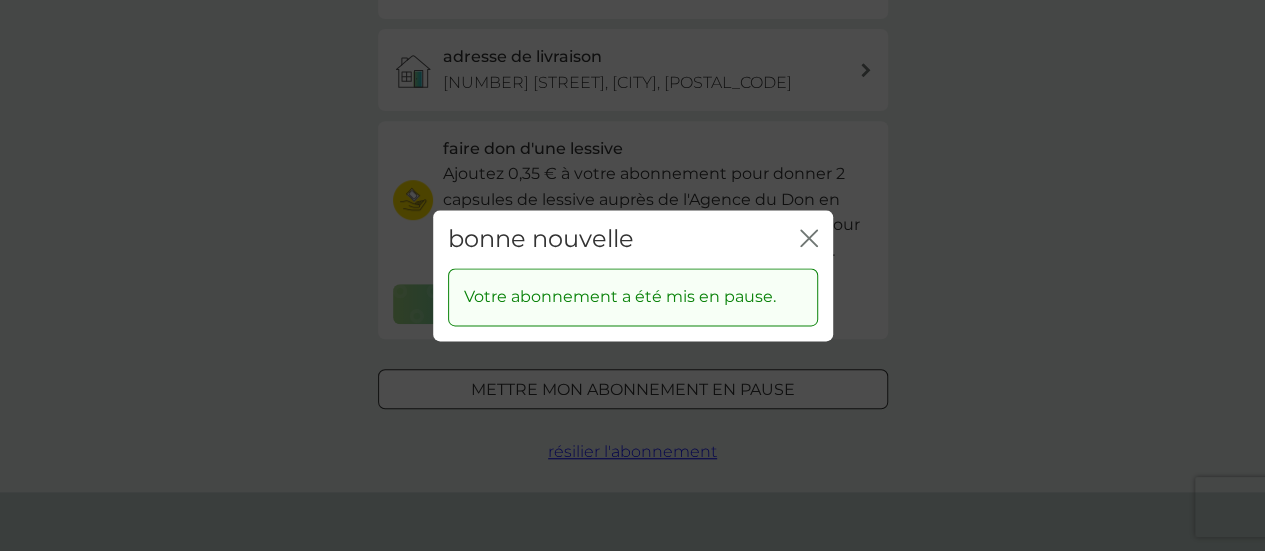click on "fermer" 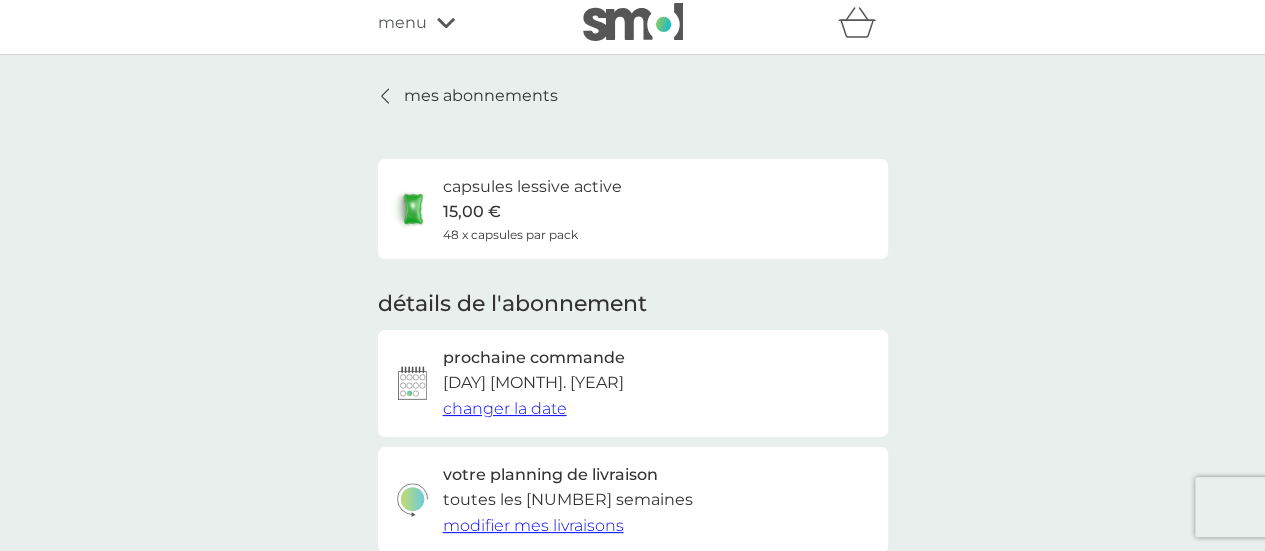 scroll, scrollTop: 0, scrollLeft: 0, axis: both 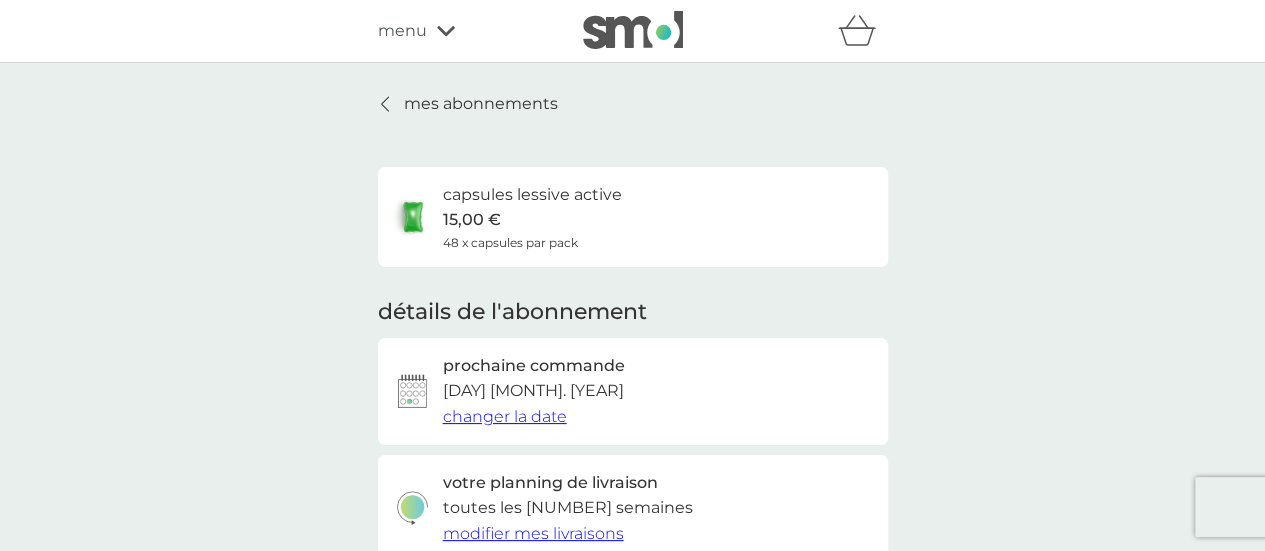 click at bounding box center [386, 104] 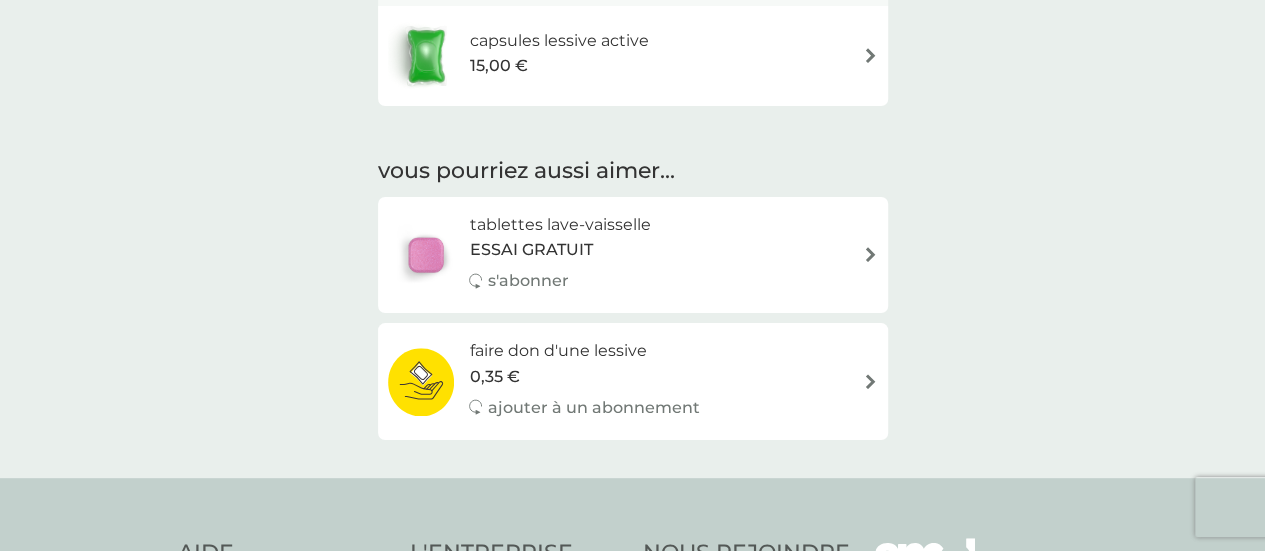 scroll, scrollTop: 393, scrollLeft: 0, axis: vertical 